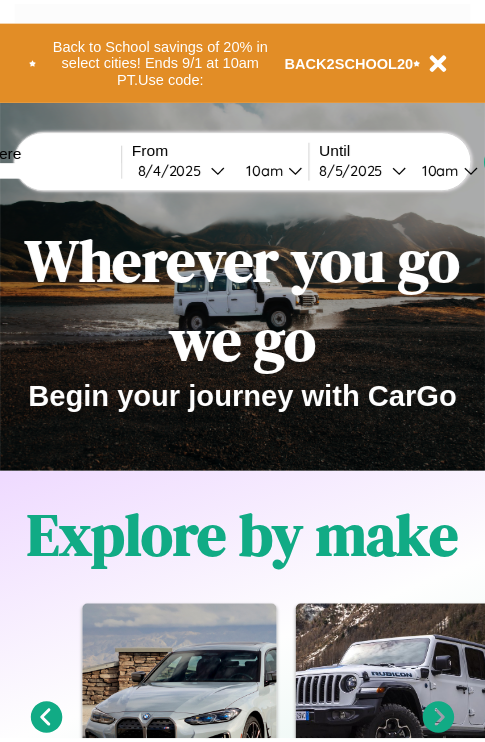 scroll, scrollTop: 0, scrollLeft: 0, axis: both 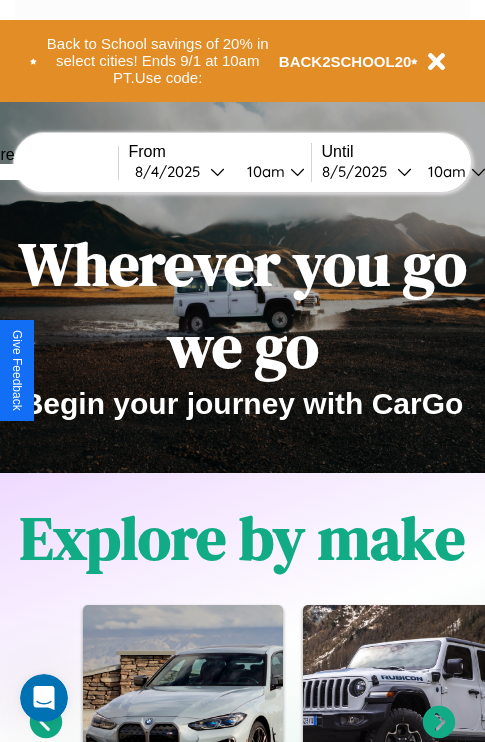 click at bounding box center [43, 172] 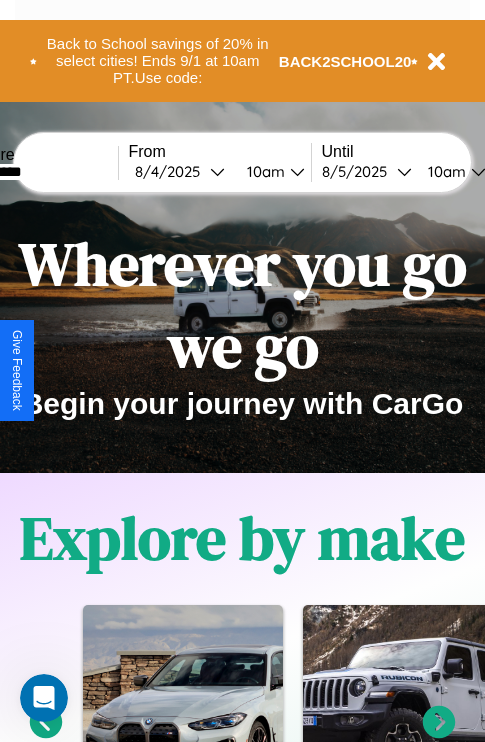 type on "*********" 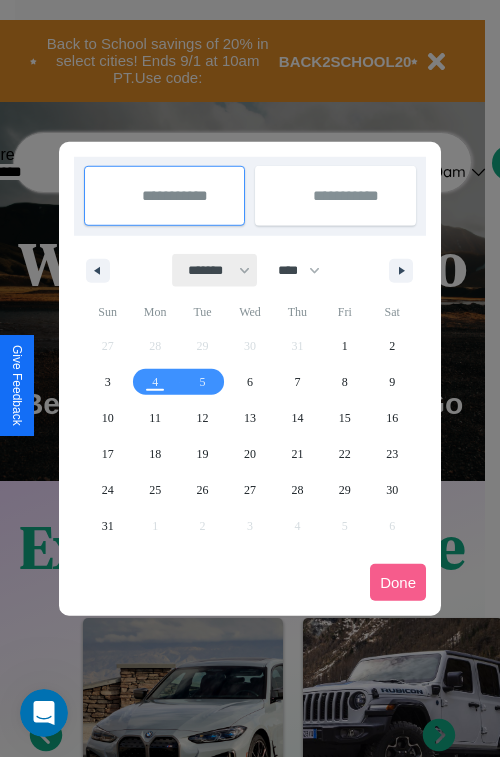 click on "******* ******** ***** ***** *** **** **** ****** ********* ******* ******** ********" at bounding box center (215, 270) 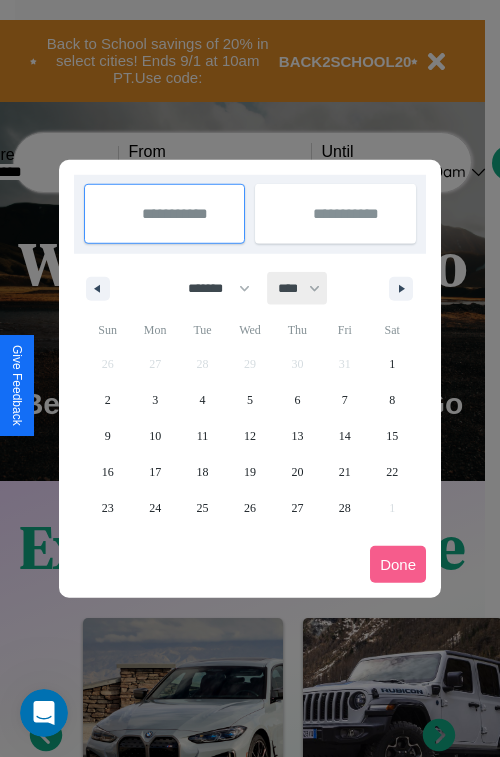 click on "**** **** **** **** **** **** **** **** **** **** **** **** **** **** **** **** **** **** **** **** **** **** **** **** **** **** **** **** **** **** **** **** **** **** **** **** **** **** **** **** **** **** **** **** **** **** **** **** **** **** **** **** **** **** **** **** **** **** **** **** **** **** **** **** **** **** **** **** **** **** **** **** **** **** **** **** **** **** **** **** **** **** **** **** **** **** **** **** **** **** **** **** **** **** **** **** **** **** **** **** **** **** **** **** **** **** **** **** **** **** **** **** **** **** **** **** **** **** **** **** ****" at bounding box center (298, 288) 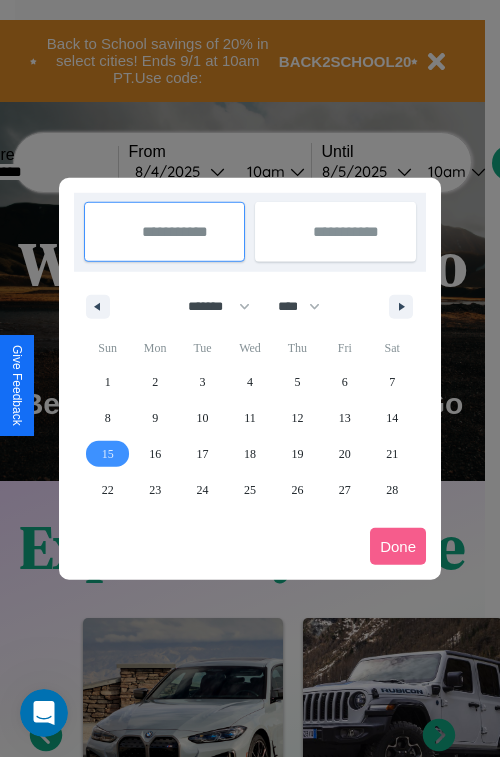 click on "15" at bounding box center [108, 454] 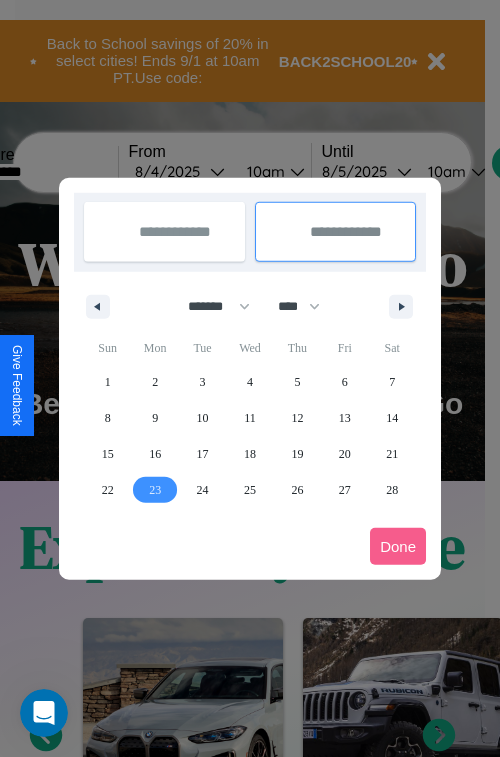 click on "23" at bounding box center [155, 490] 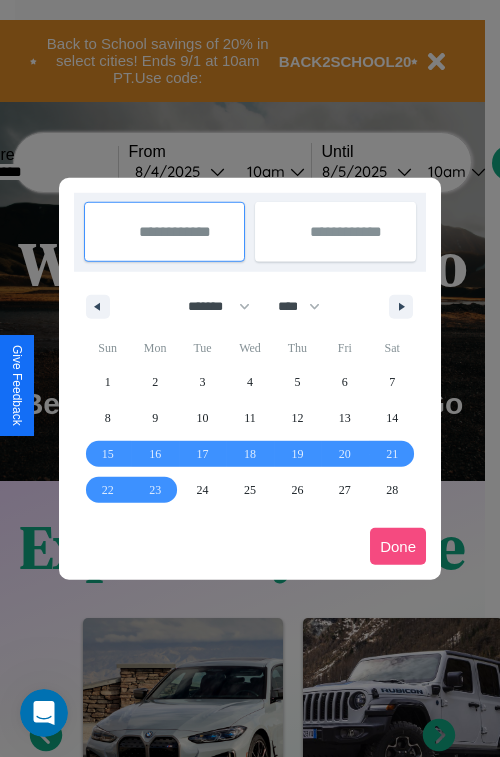 click on "Done" at bounding box center [398, 546] 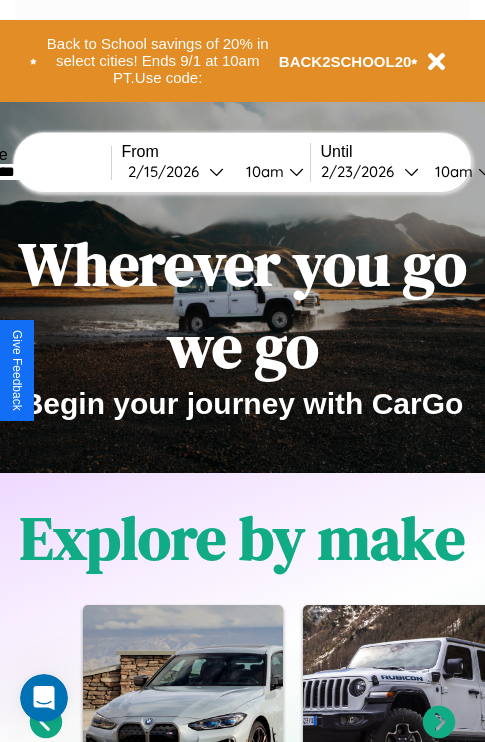 scroll, scrollTop: 0, scrollLeft: 75, axis: horizontal 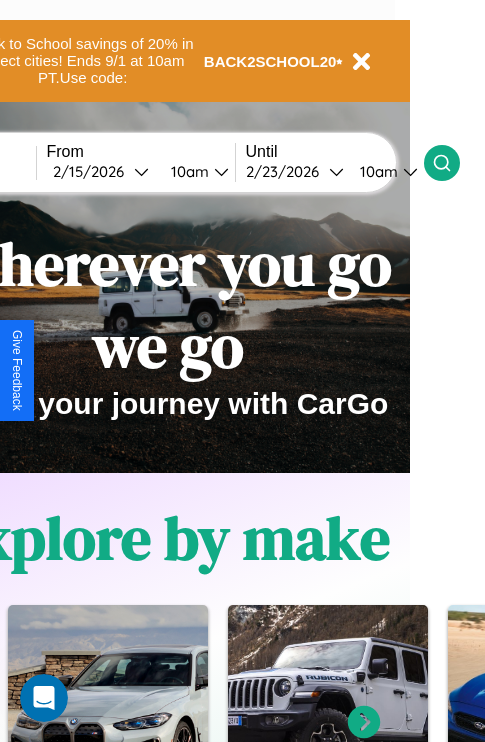 click 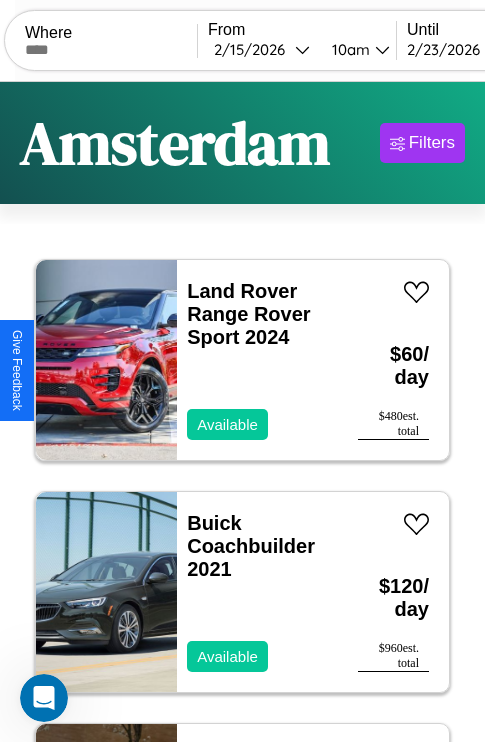 scroll, scrollTop: 95, scrollLeft: 0, axis: vertical 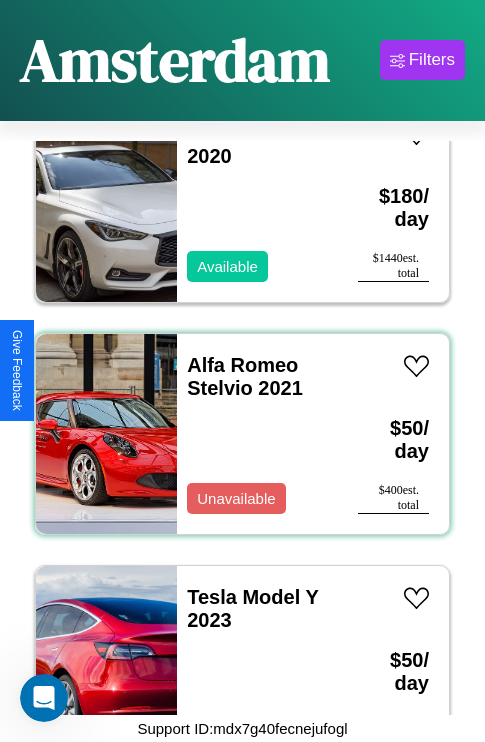 click on "Alfa Romeo   Stelvio   2021 Unavailable" at bounding box center [257, 434] 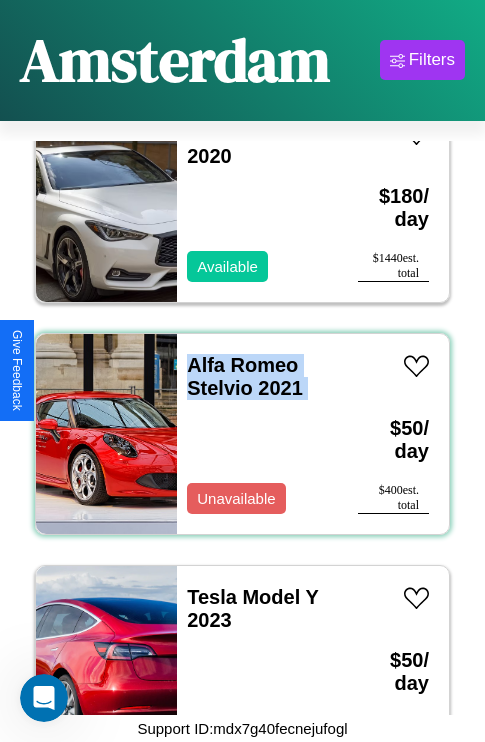 click on "Alfa Romeo   Stelvio   2021 Unavailable" at bounding box center (257, 434) 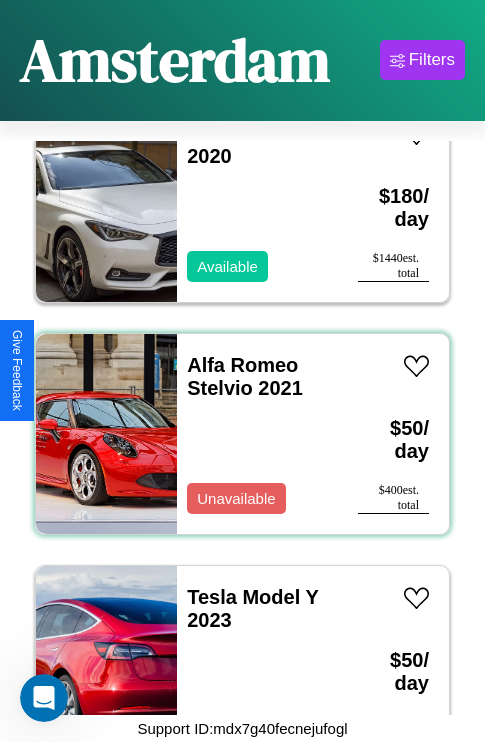 click on "Alfa Romeo   Stelvio   2021 Unavailable" at bounding box center [257, 434] 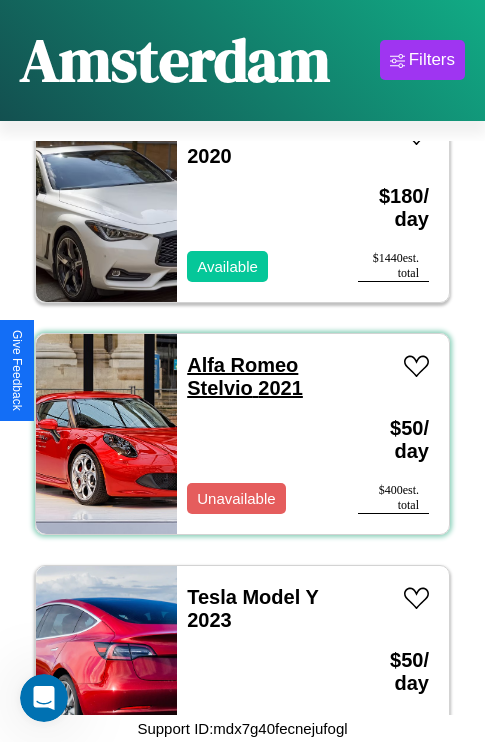 click on "Alfa Romeo   Stelvio   2021" at bounding box center (245, 376) 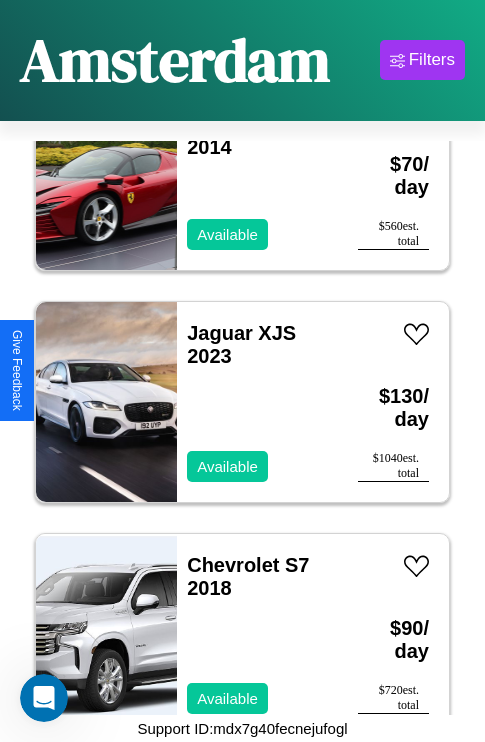 scroll, scrollTop: 6339, scrollLeft: 0, axis: vertical 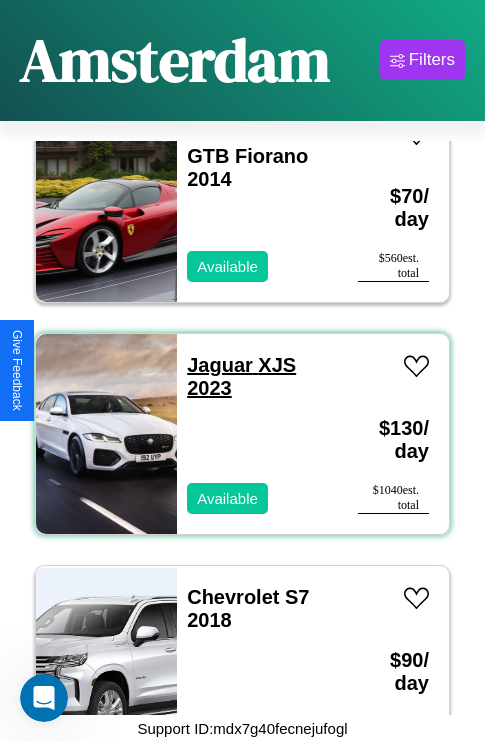 click on "Jaguar   XJS   2023" at bounding box center [241, 376] 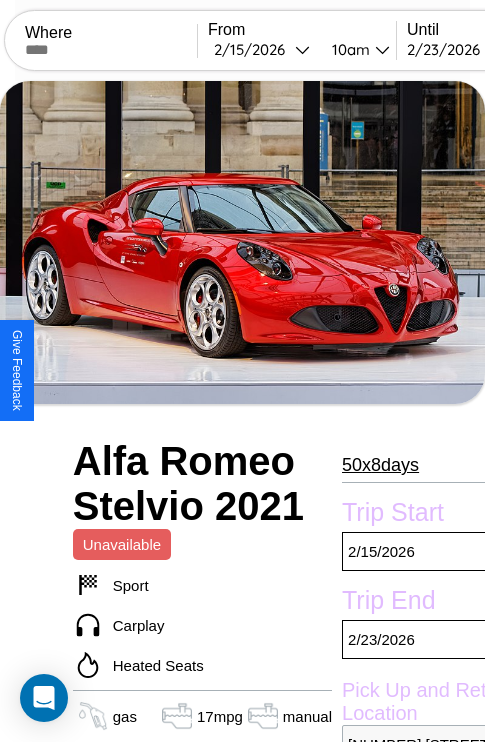 scroll, scrollTop: 962, scrollLeft: 0, axis: vertical 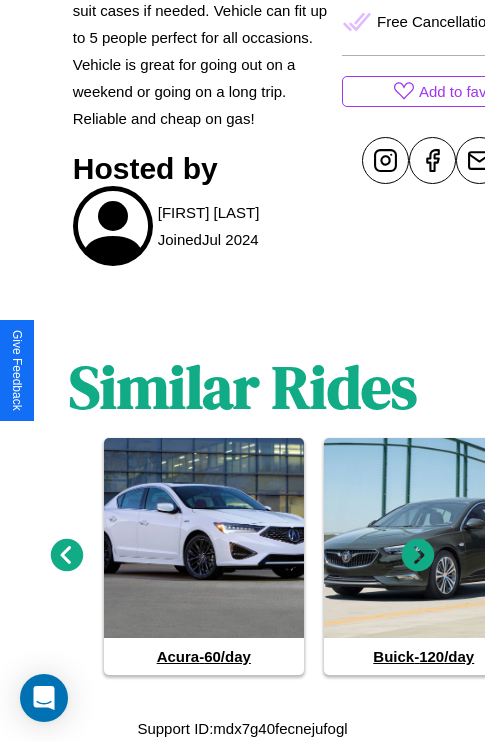 click 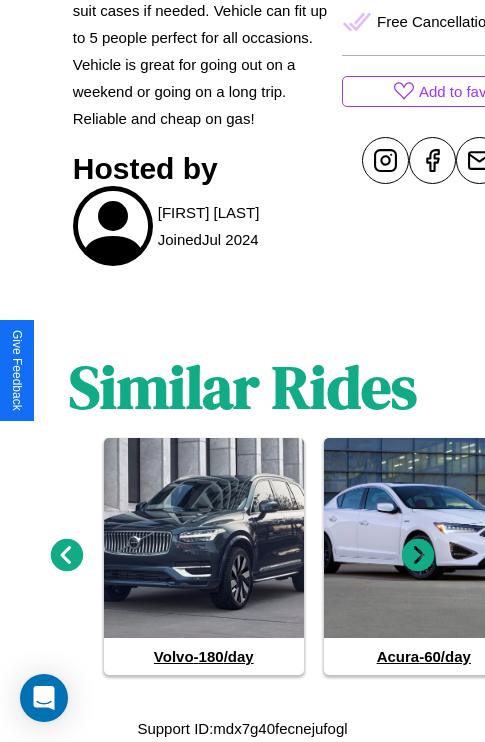 click 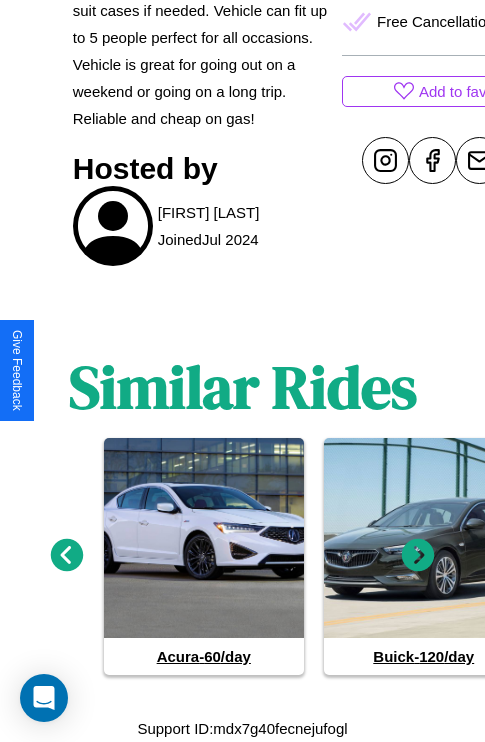 click 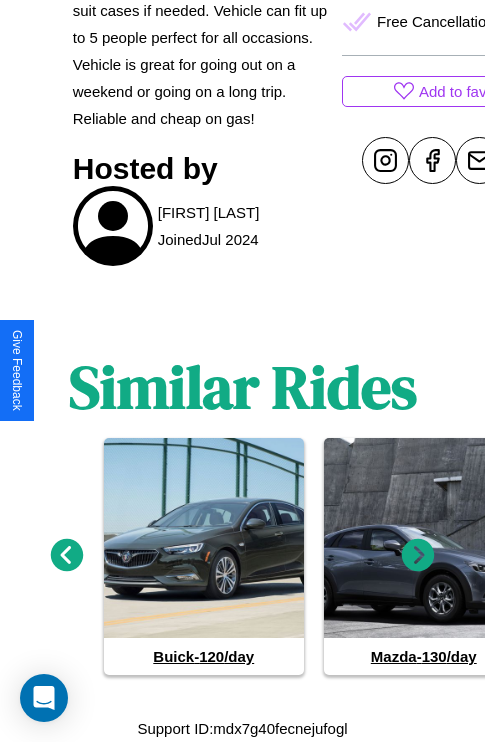 click 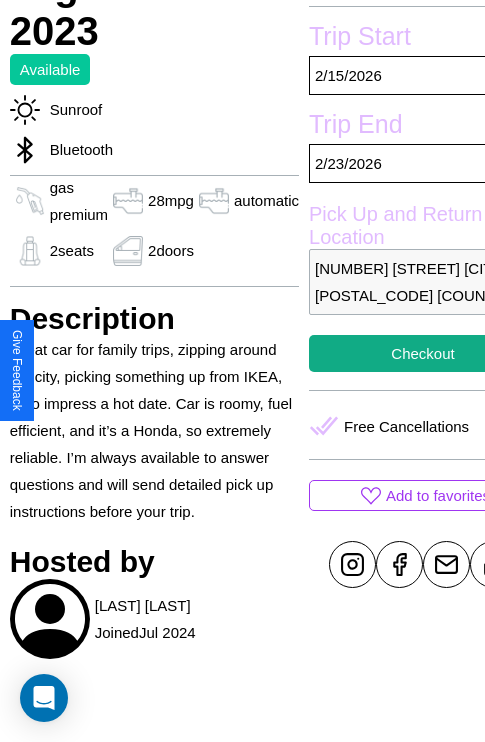 scroll, scrollTop: 710, scrollLeft: 87, axis: both 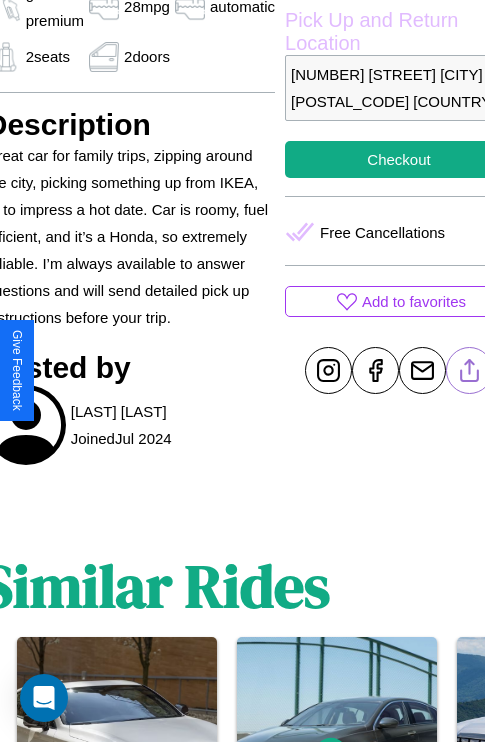 click 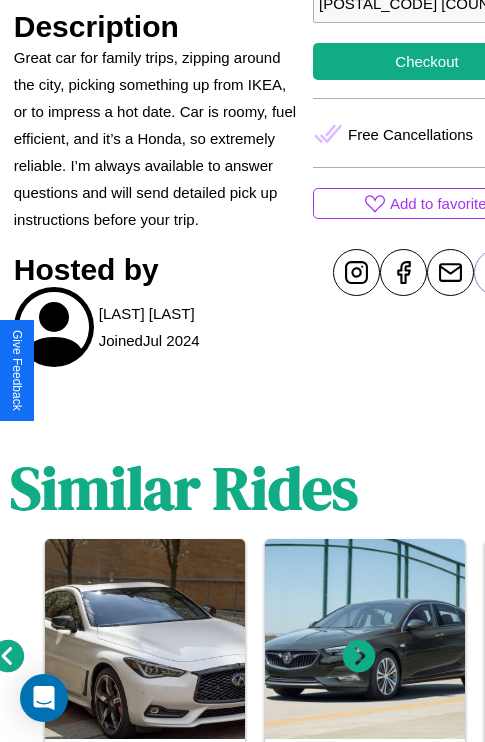 scroll, scrollTop: 909, scrollLeft: 30, axis: both 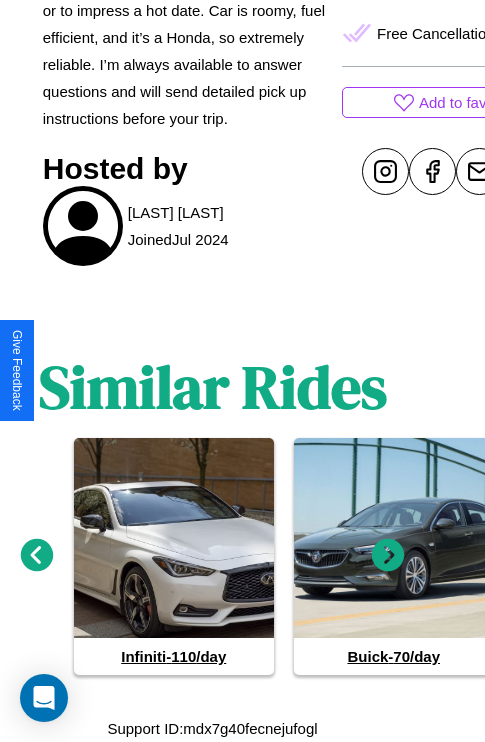 click 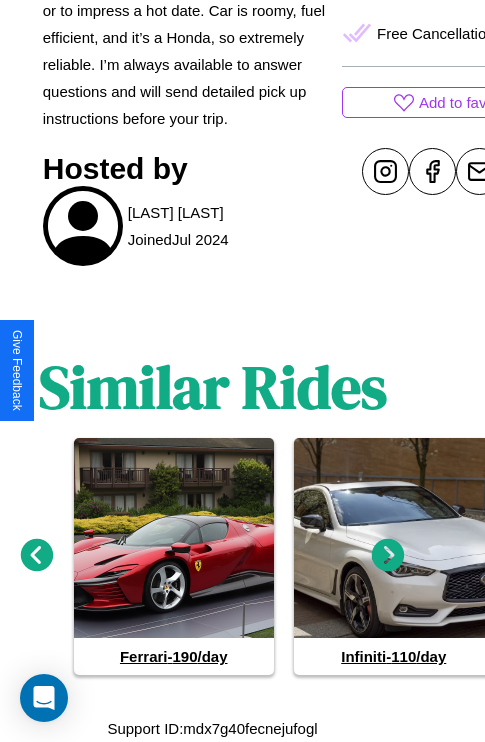 click 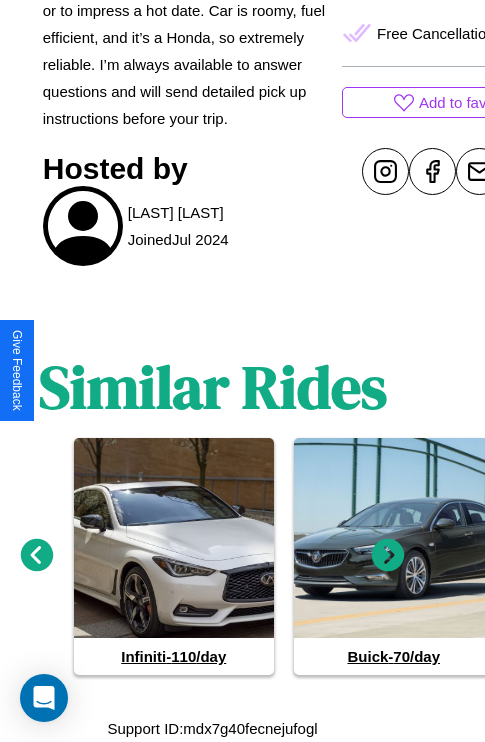 click 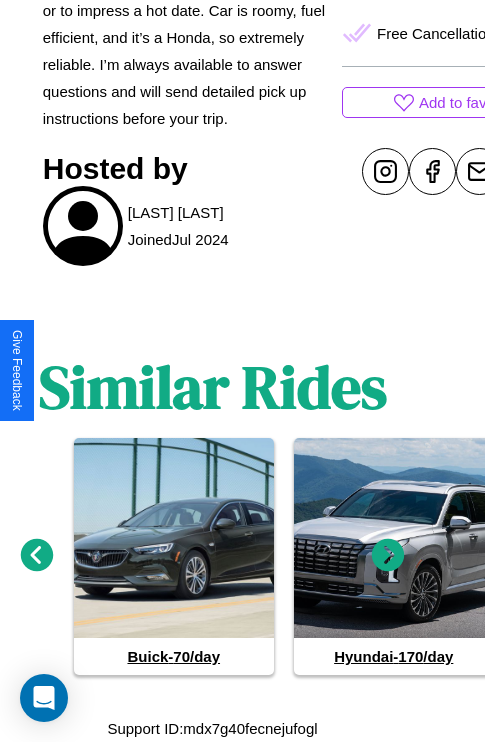 click 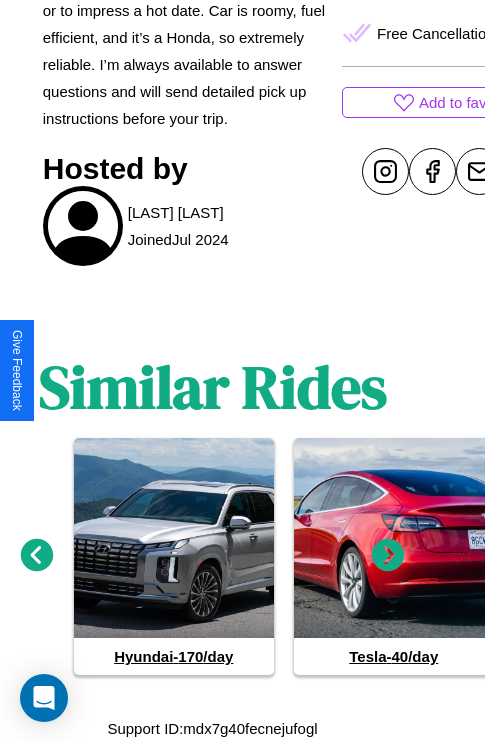 click 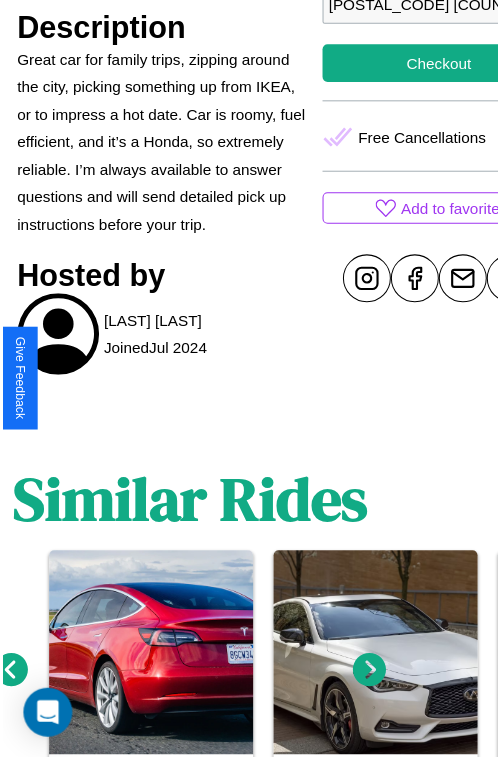 scroll, scrollTop: 641, scrollLeft: 107, axis: both 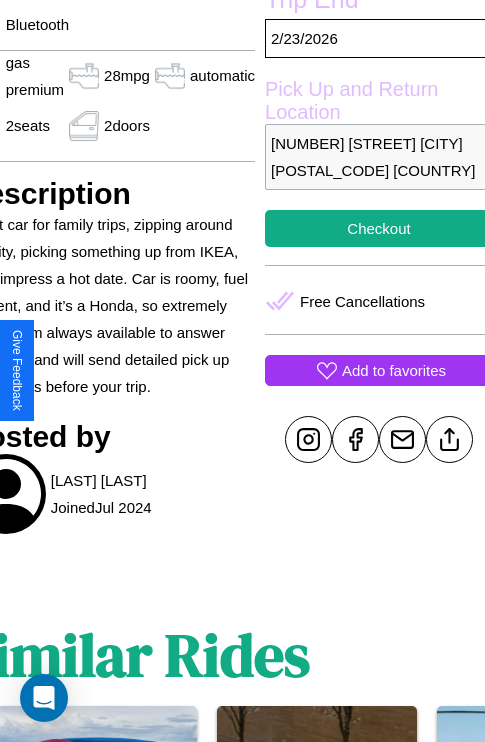 click on "Add to favorites" at bounding box center [394, 370] 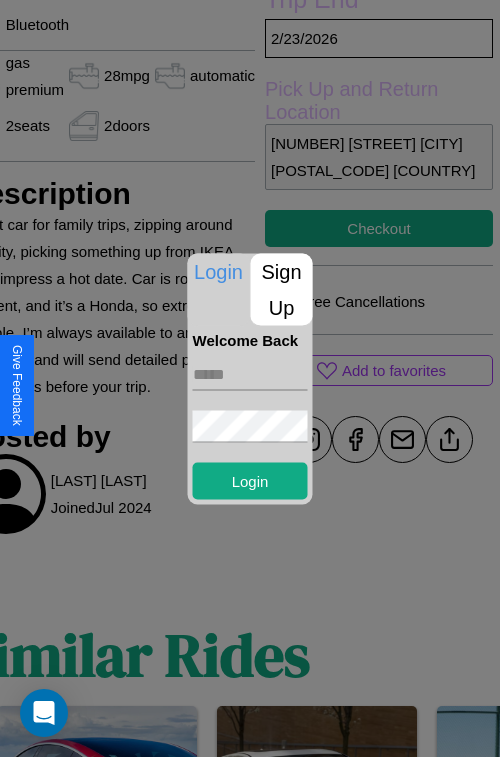 click on "Sign Up" at bounding box center [282, 289] 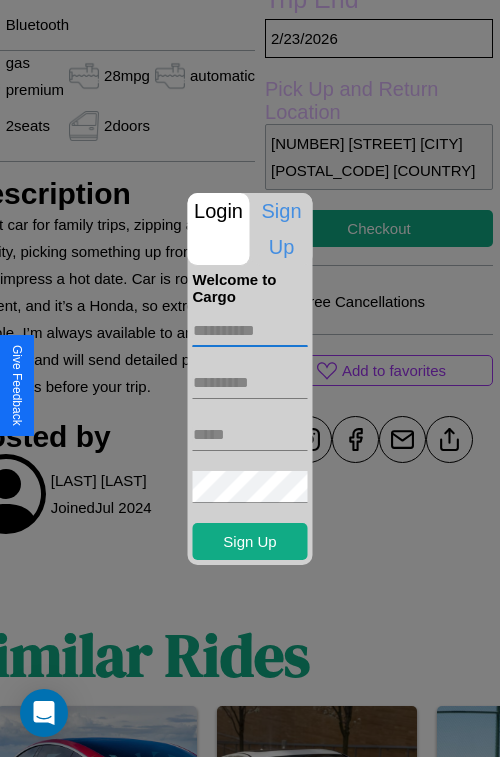 click at bounding box center (250, 331) 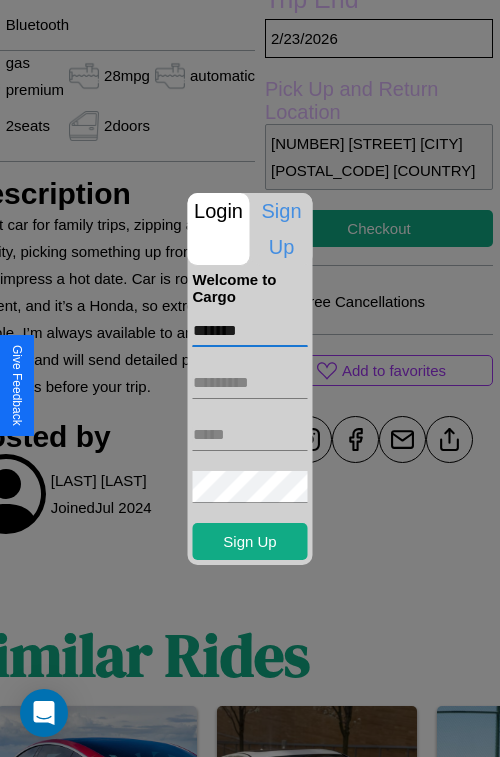 type on "*******" 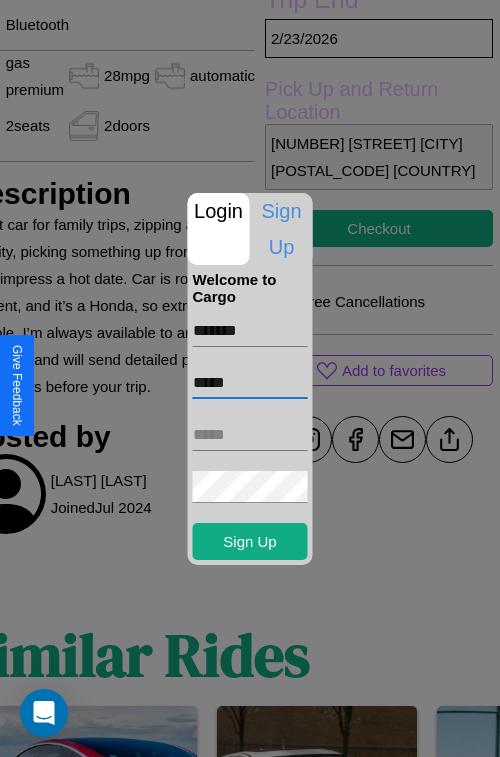 type on "*****" 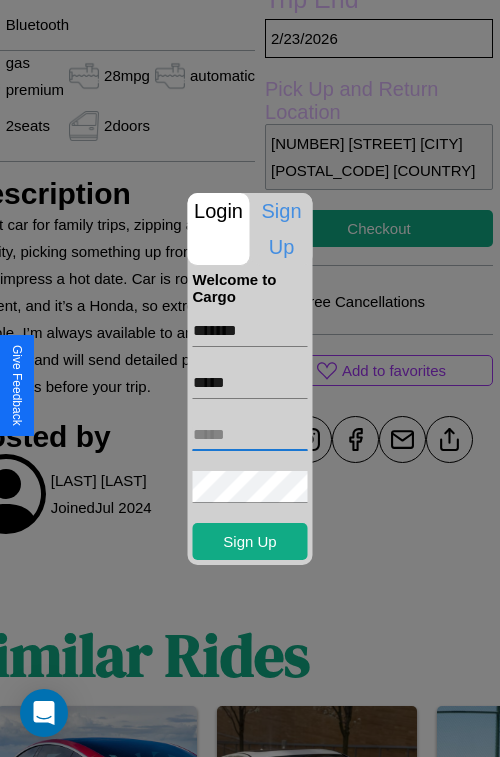 click at bounding box center (250, 435) 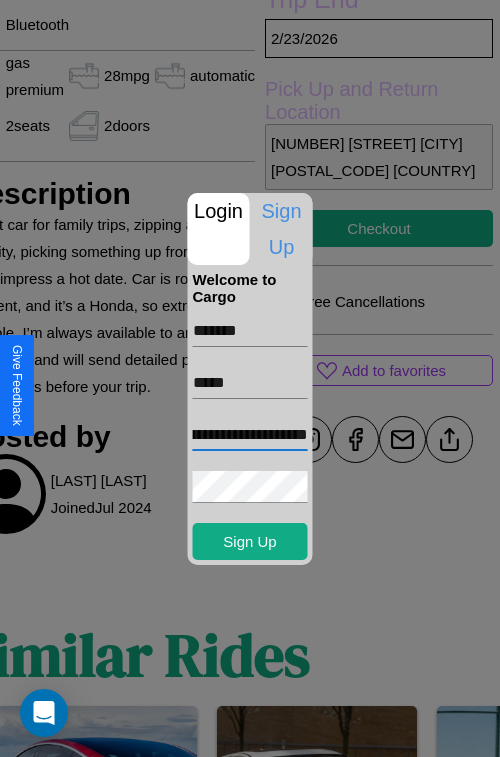 scroll, scrollTop: 0, scrollLeft: 93, axis: horizontal 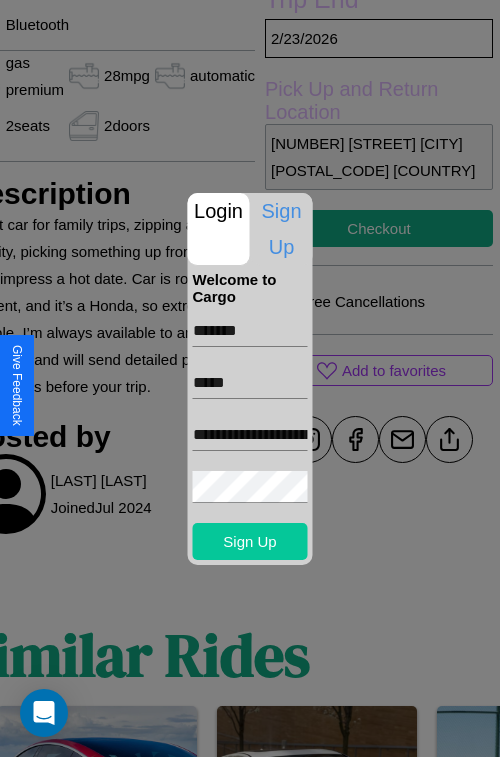 click on "Sign Up" at bounding box center (250, 541) 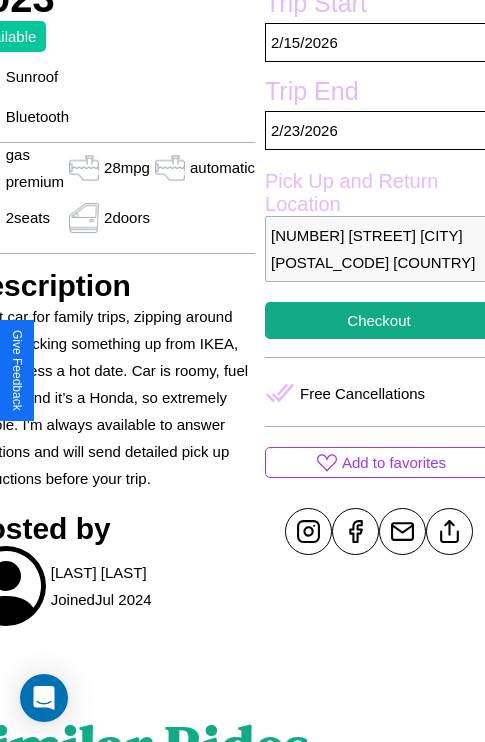 scroll, scrollTop: 499, scrollLeft: 107, axis: both 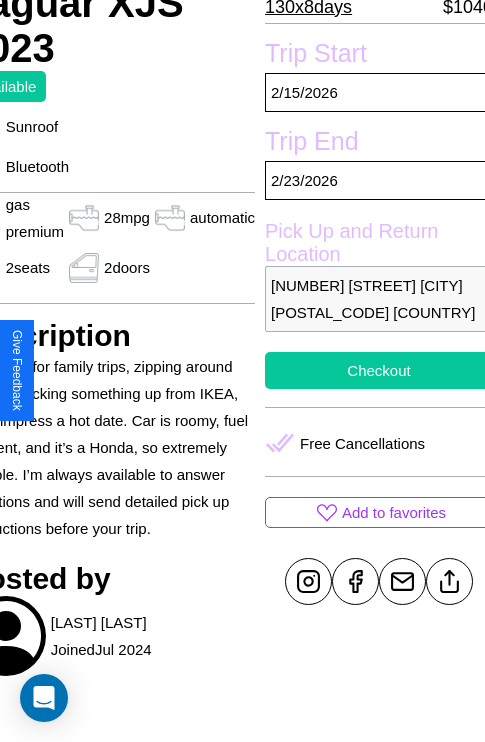 click on "Checkout" at bounding box center [379, 370] 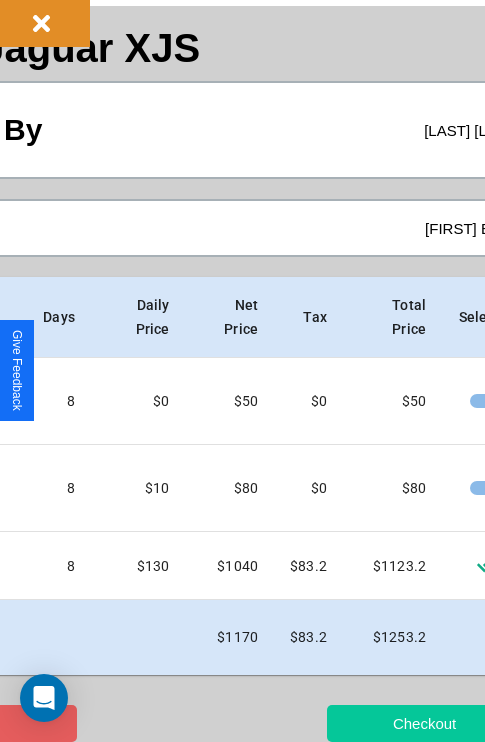 click on "Checkout" at bounding box center (424, 723) 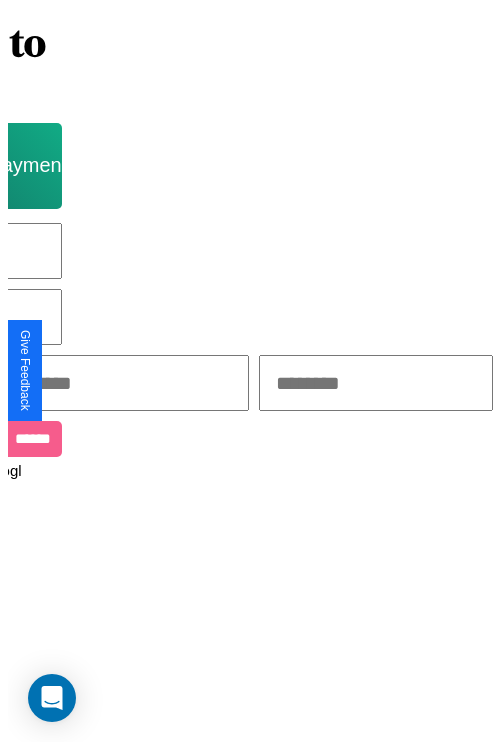 scroll, scrollTop: 0, scrollLeft: 0, axis: both 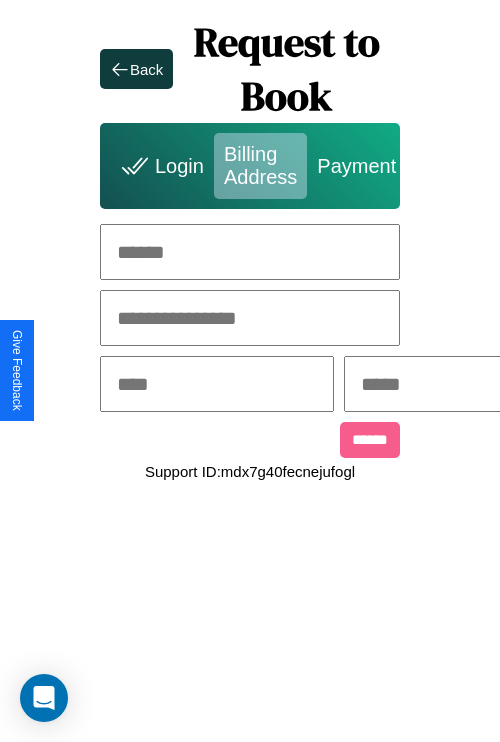 click at bounding box center (250, 252) 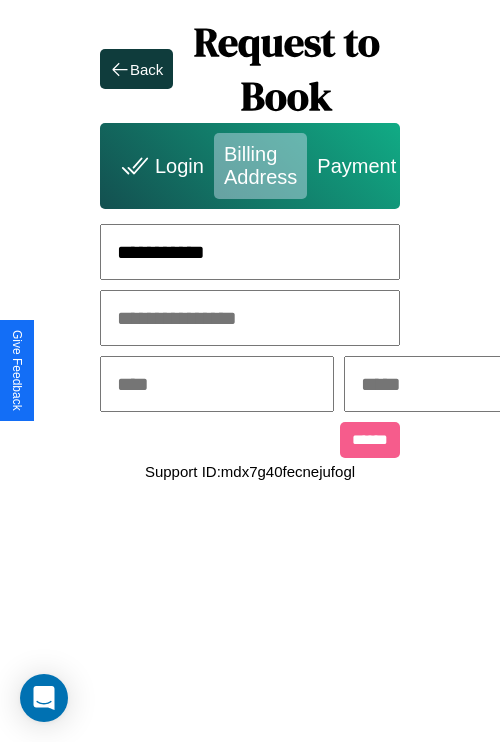 type on "**********" 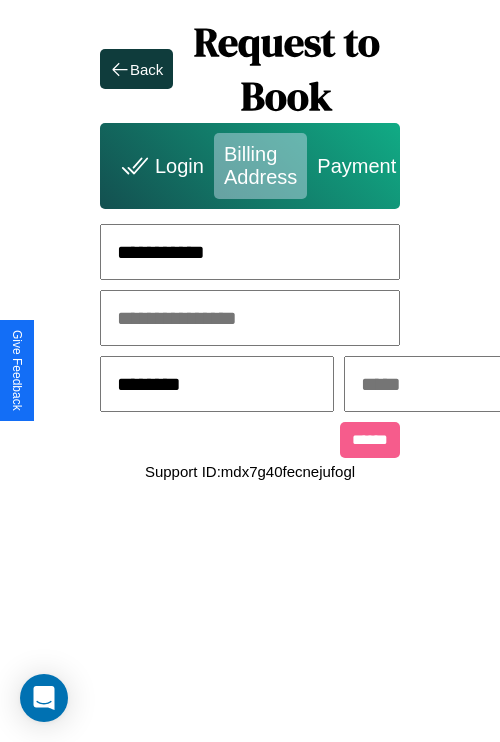 type on "********" 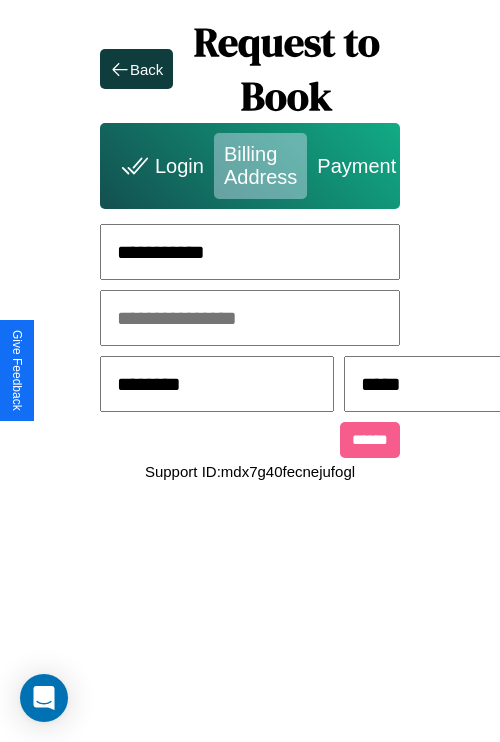 scroll, scrollTop: 0, scrollLeft: 517, axis: horizontal 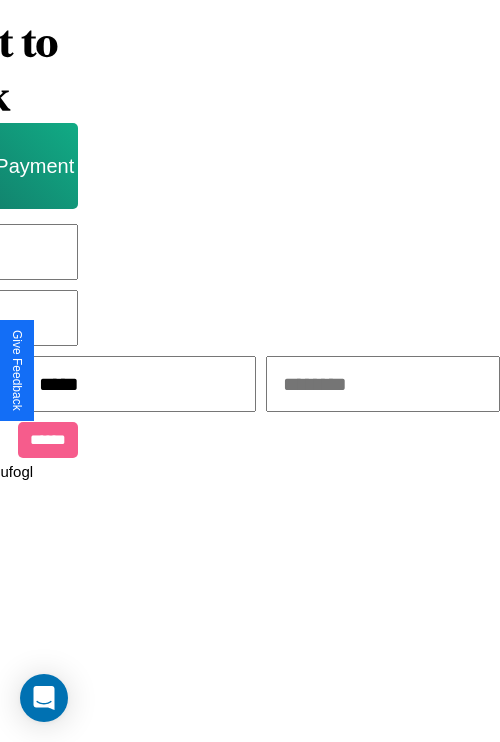 type on "*****" 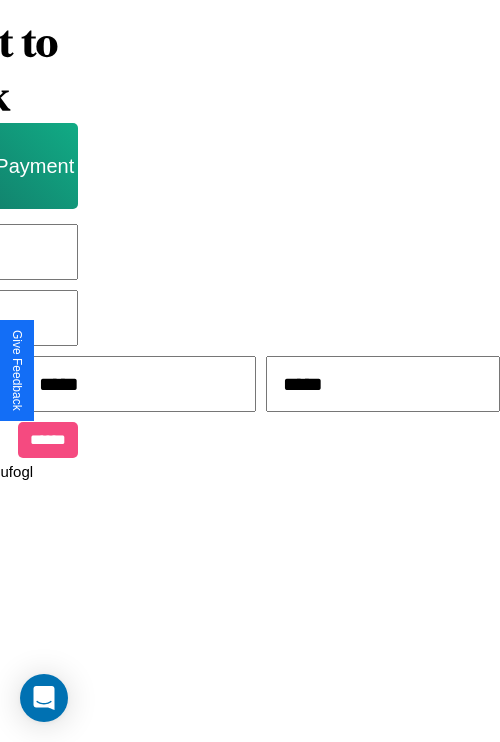 type on "*****" 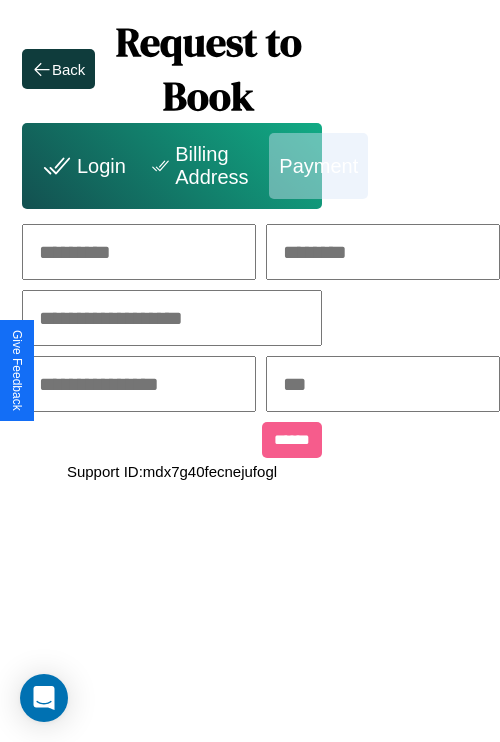 scroll, scrollTop: 0, scrollLeft: 208, axis: horizontal 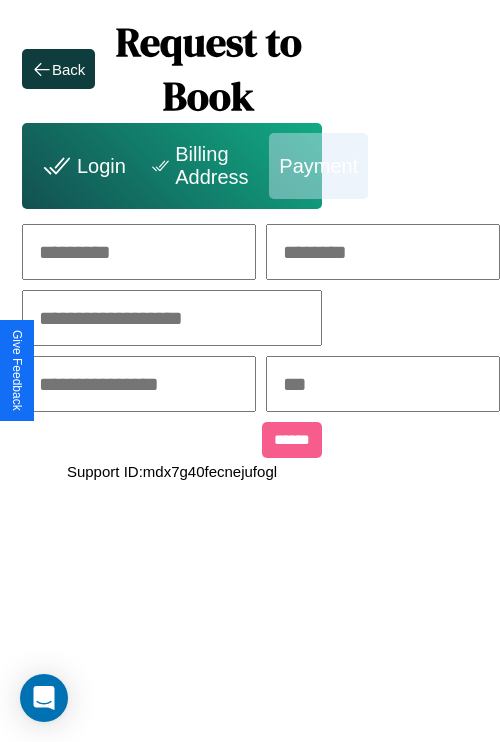 click at bounding box center (139, 252) 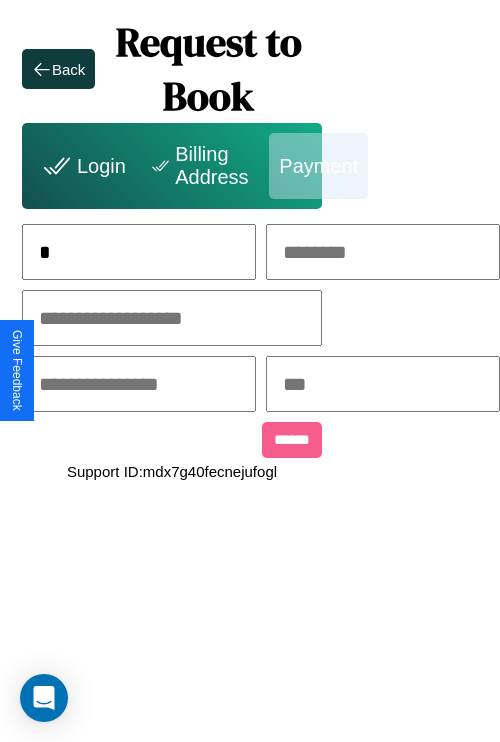 scroll, scrollTop: 0, scrollLeft: 127, axis: horizontal 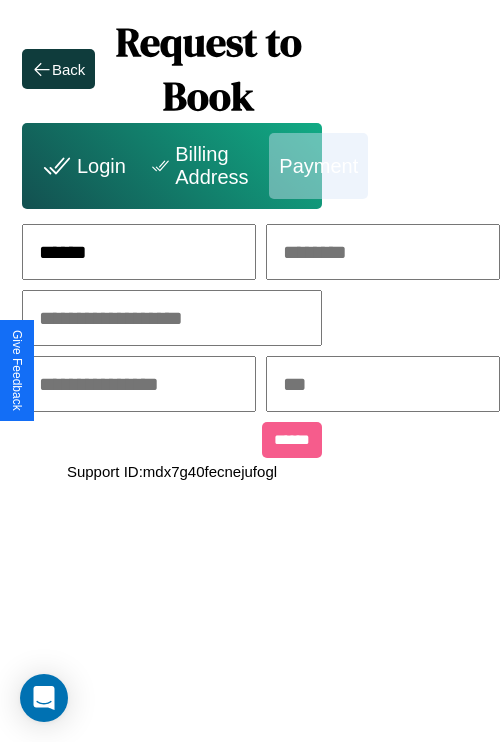 type on "******" 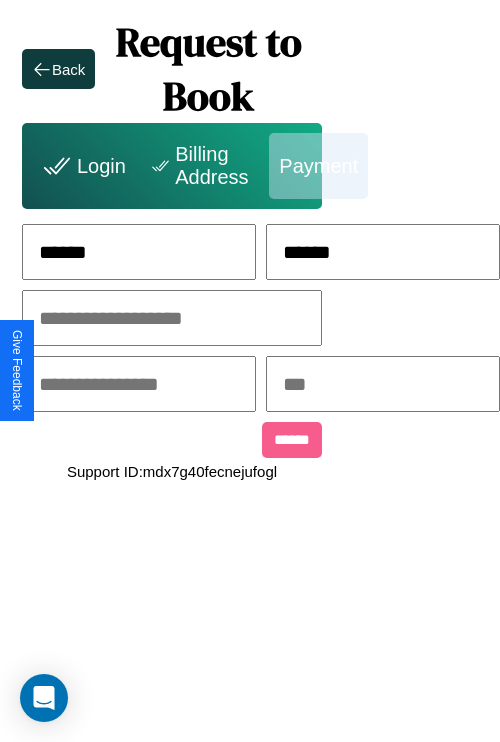 type on "******" 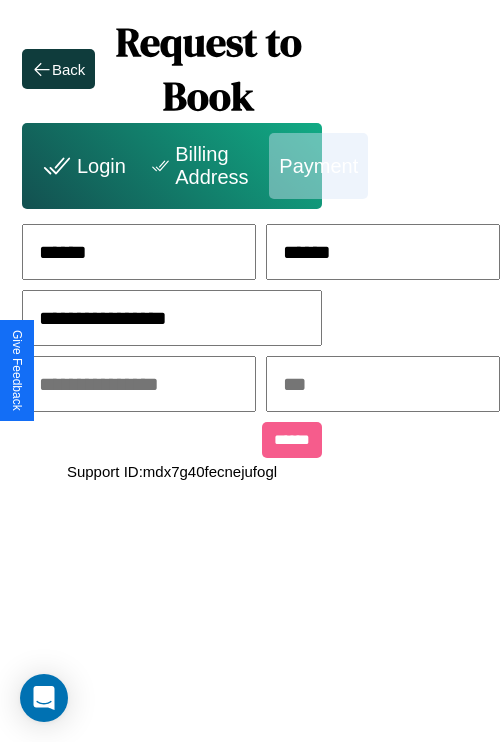 type on "**********" 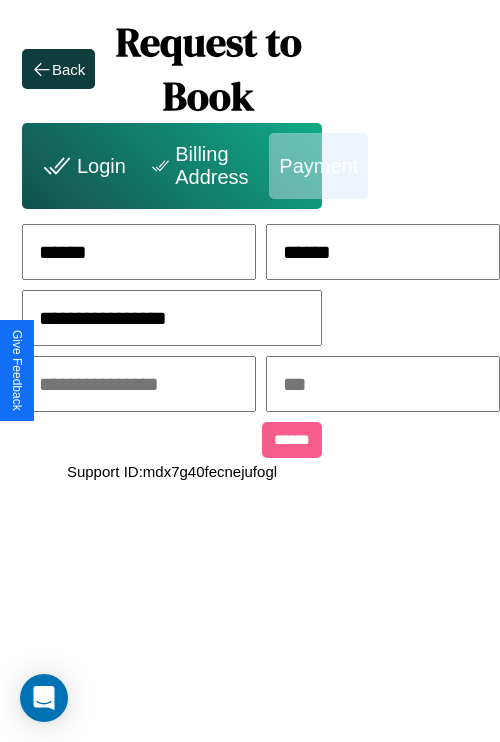 click at bounding box center (139, 384) 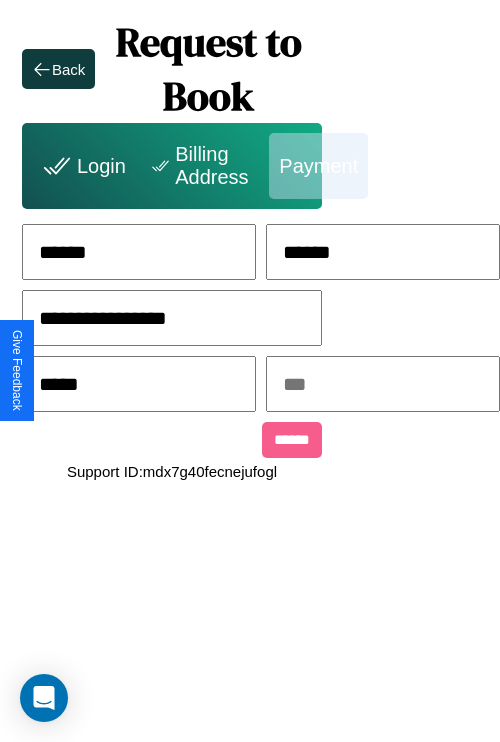 type on "*****" 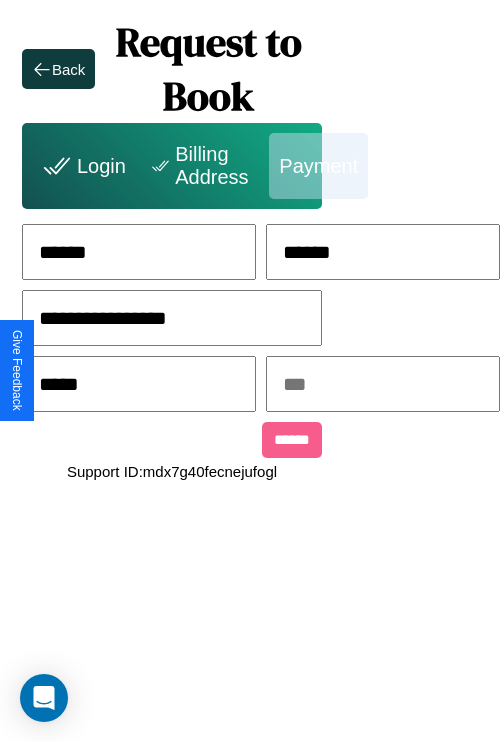 click at bounding box center (383, 384) 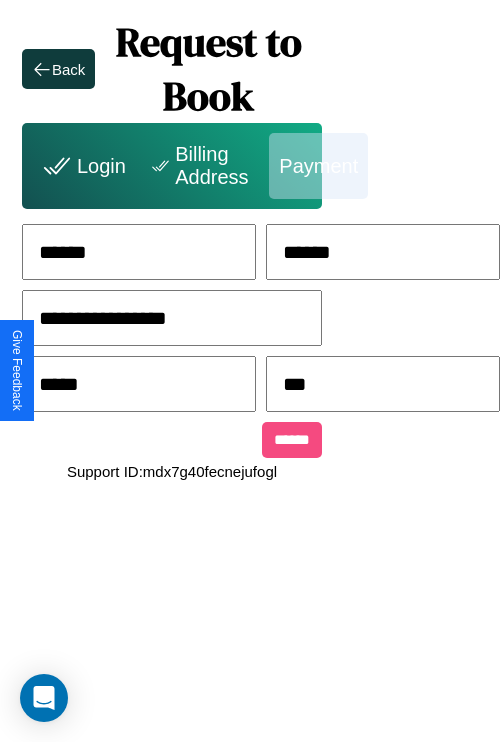 type on "***" 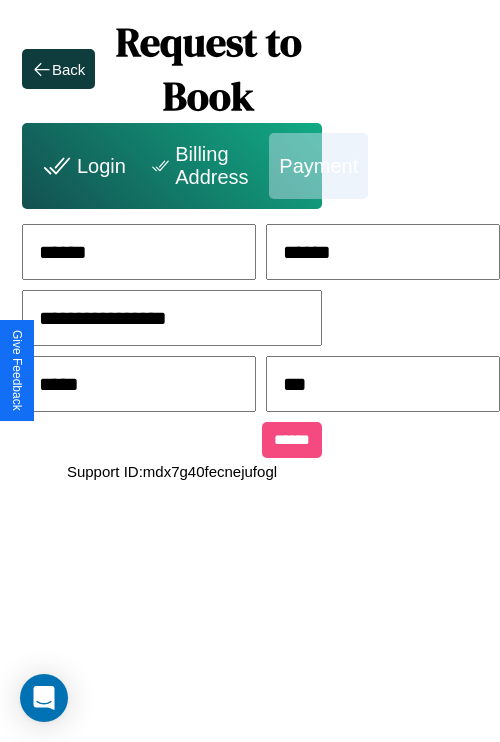 click on "******" at bounding box center [292, 440] 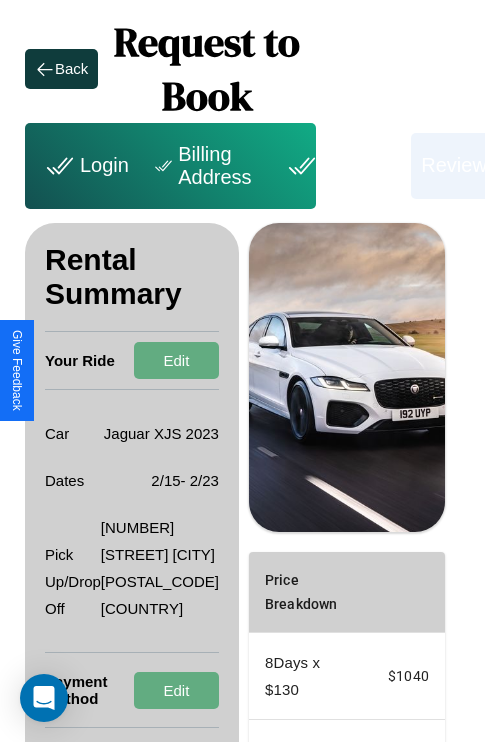 scroll, scrollTop: 328, scrollLeft: 72, axis: both 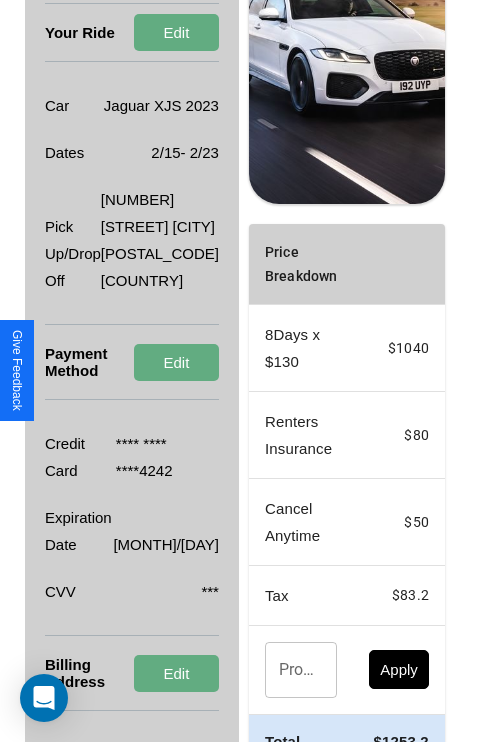 click on "Promo Code" at bounding box center [290, 670] 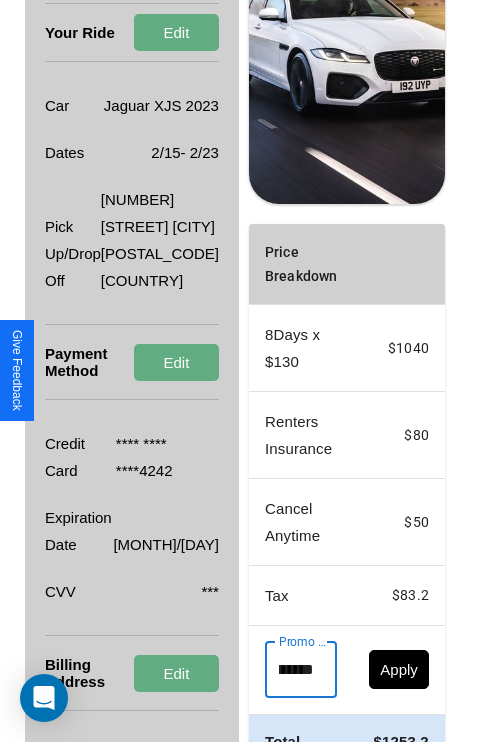 scroll, scrollTop: 0, scrollLeft: 71, axis: horizontal 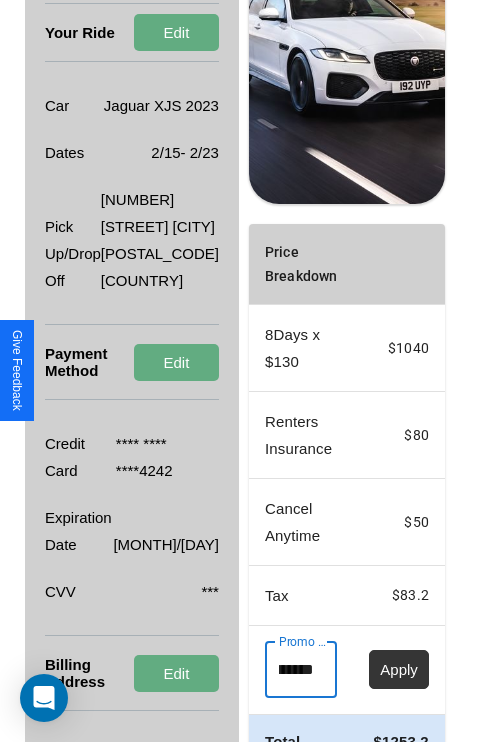 type on "**********" 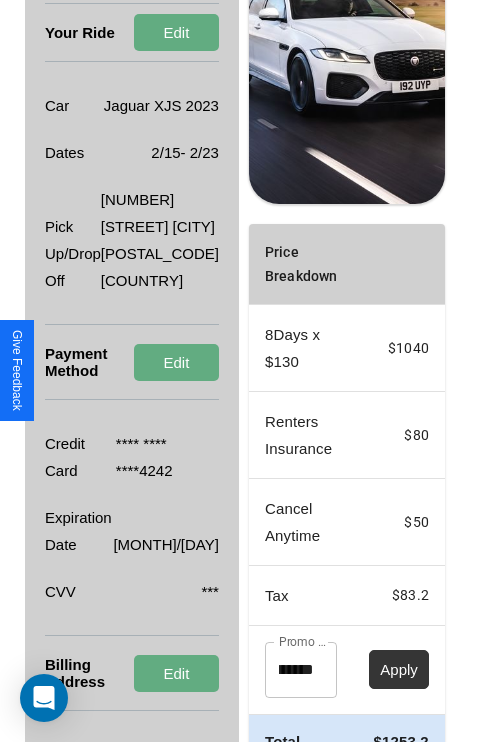 scroll, scrollTop: 0, scrollLeft: 0, axis: both 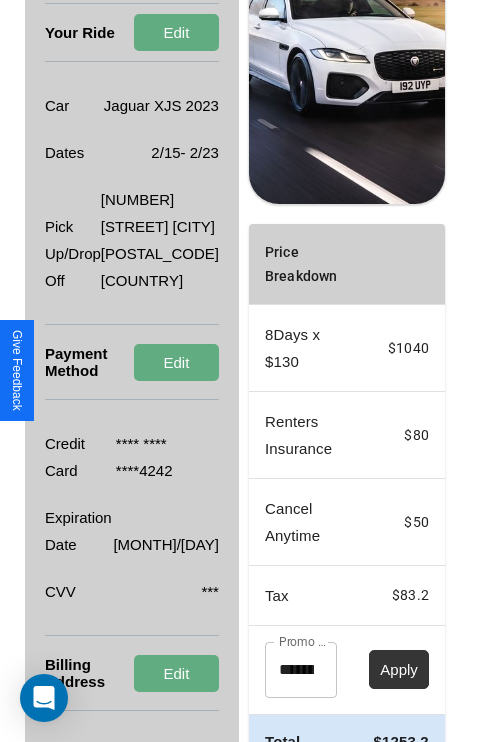 click on "Apply" at bounding box center [399, 669] 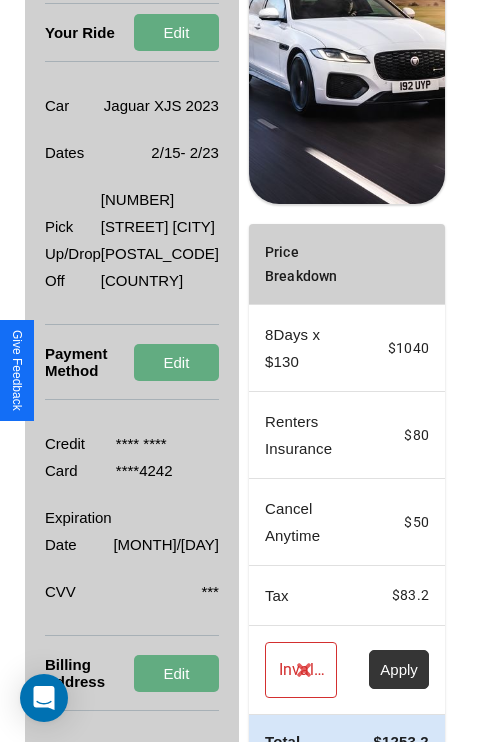 scroll, scrollTop: 0, scrollLeft: 72, axis: horizontal 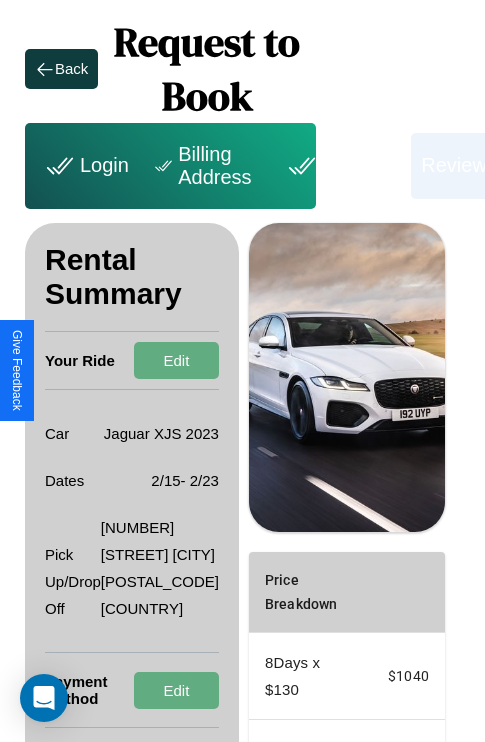 click on "Payment" at bounding box center [341, 166] 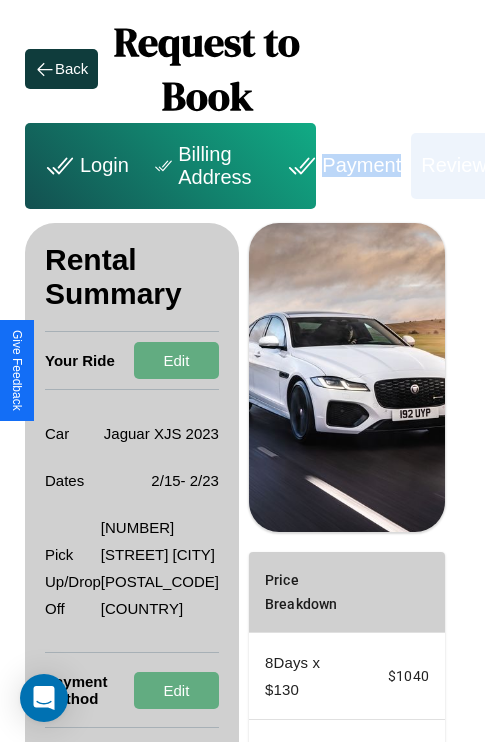 click on "Payment" at bounding box center (341, 166) 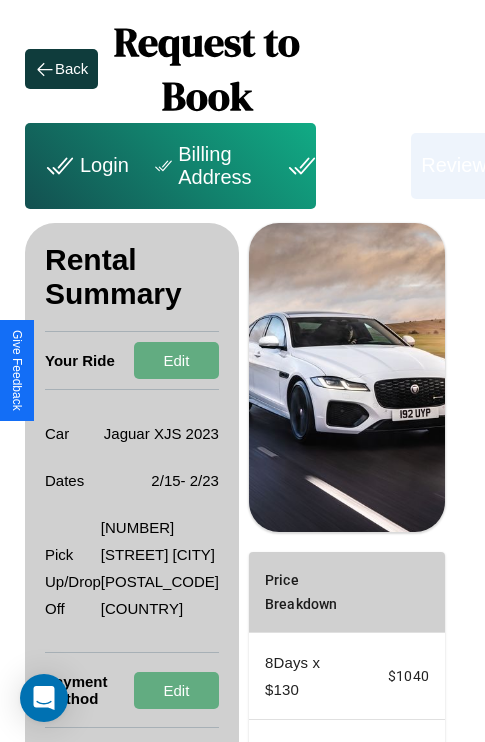 click on "Payment" at bounding box center [341, 166] 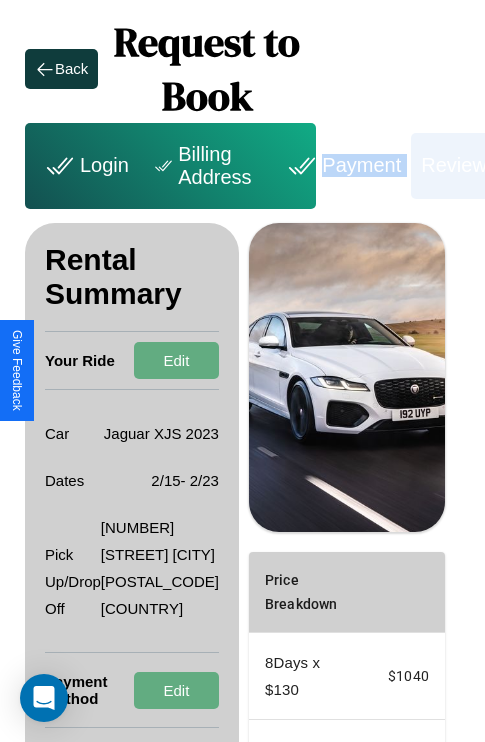 click on "Payment" at bounding box center [341, 166] 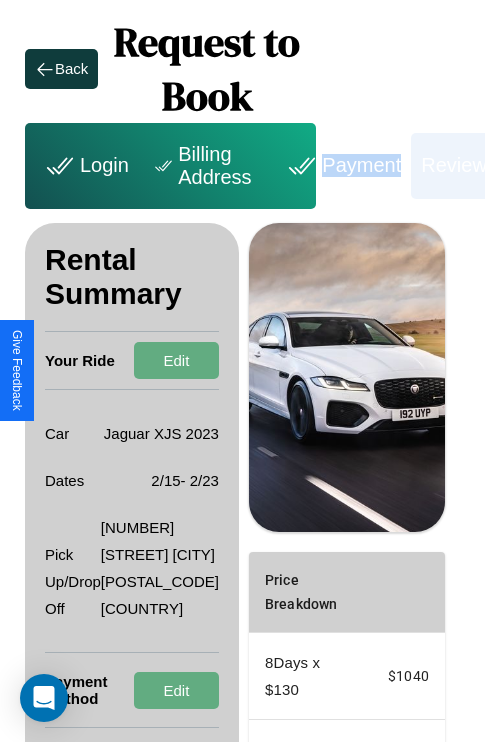 click on "Payment" at bounding box center (341, 166) 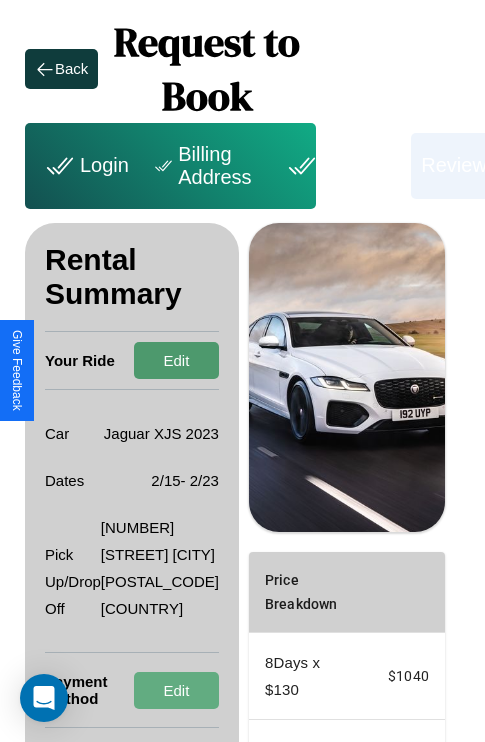 click on "Edit" at bounding box center [176, 360] 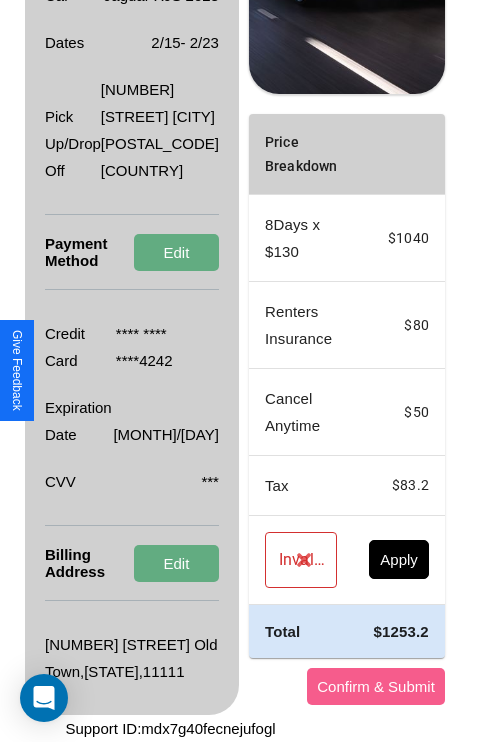 scroll, scrollTop: 482, scrollLeft: 72, axis: both 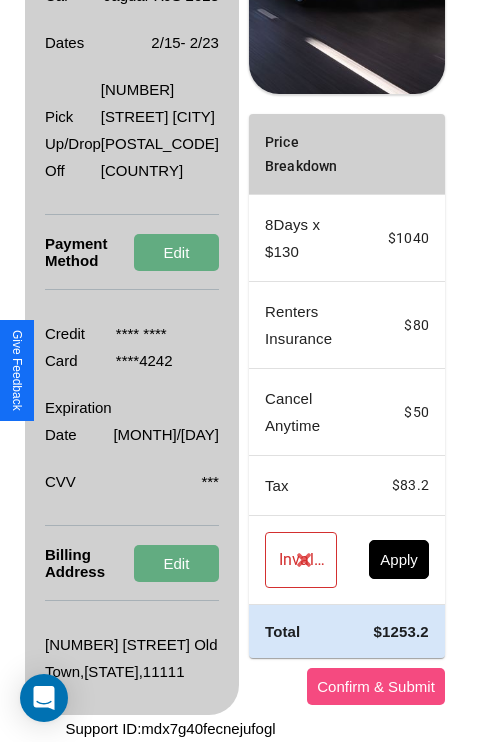 click on "Confirm & Submit" at bounding box center (376, 686) 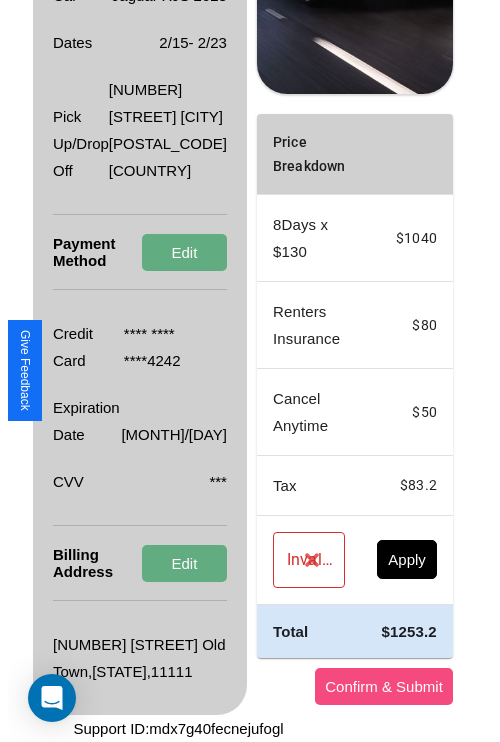 scroll, scrollTop: 0, scrollLeft: 72, axis: horizontal 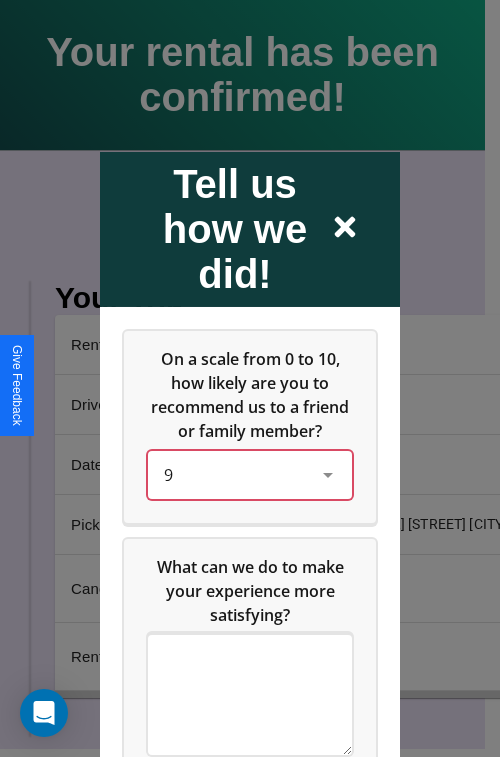 click on "9" at bounding box center [234, 474] 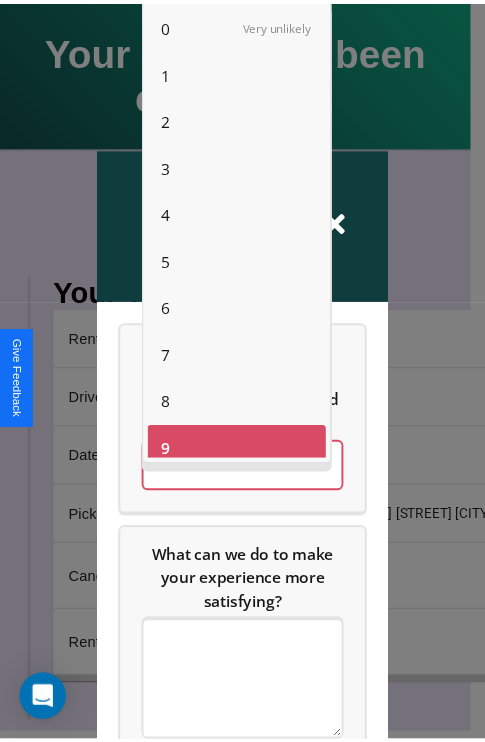 scroll, scrollTop: 14, scrollLeft: 0, axis: vertical 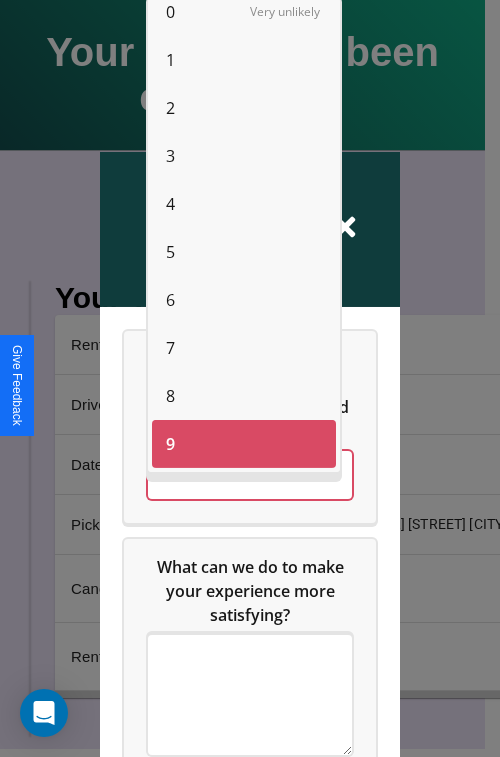 click on "8" at bounding box center [170, 396] 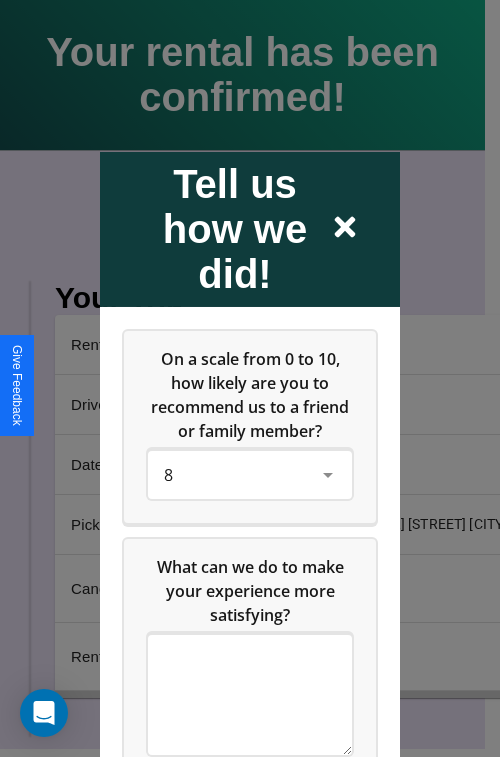 click 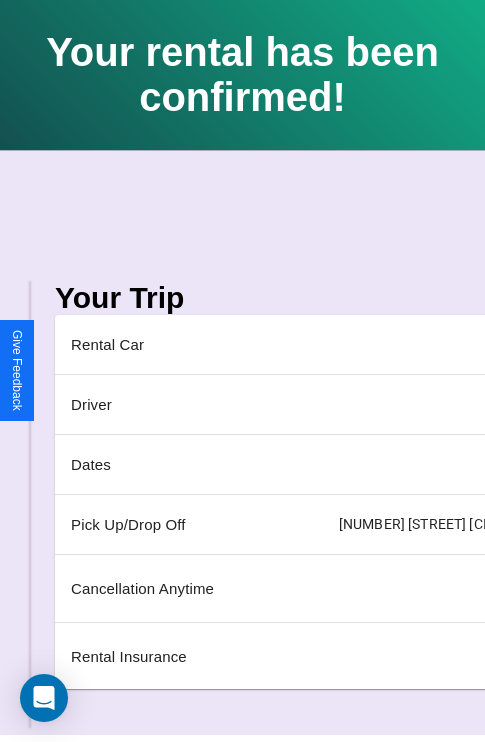 scroll, scrollTop: 0, scrollLeft: 235, axis: horizontal 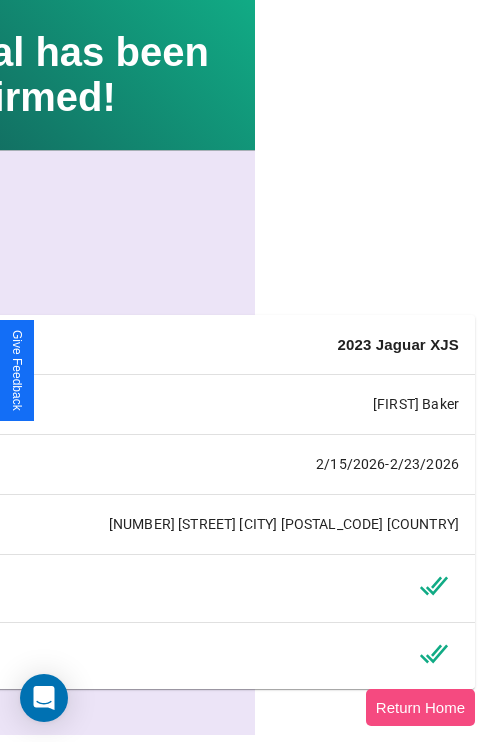 click on "Return Home" at bounding box center [420, 707] 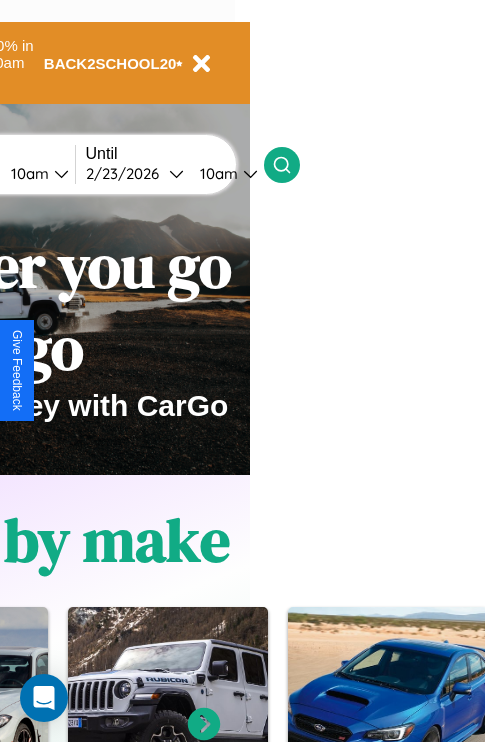 scroll, scrollTop: 0, scrollLeft: 0, axis: both 